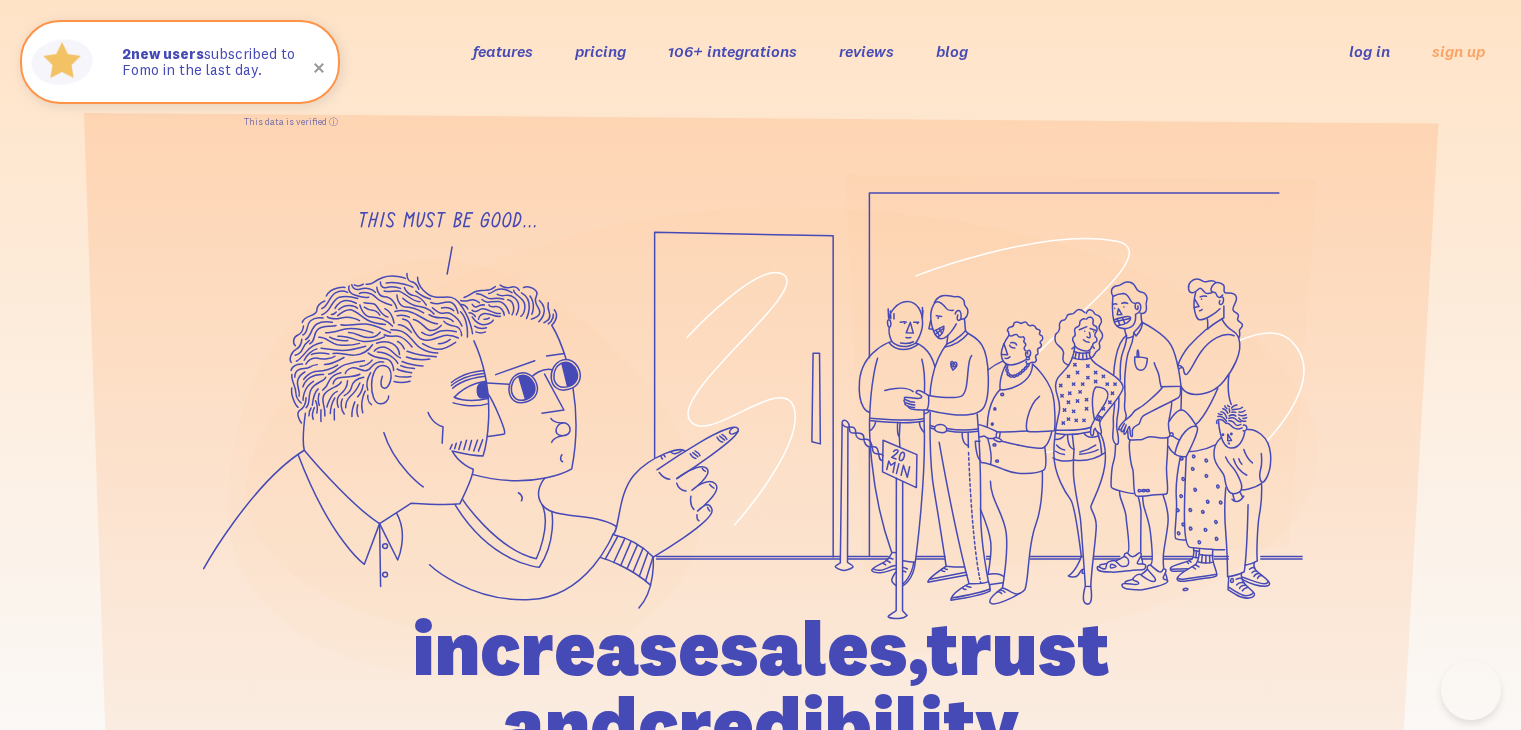 scroll, scrollTop: 1208, scrollLeft: 0, axis: vertical 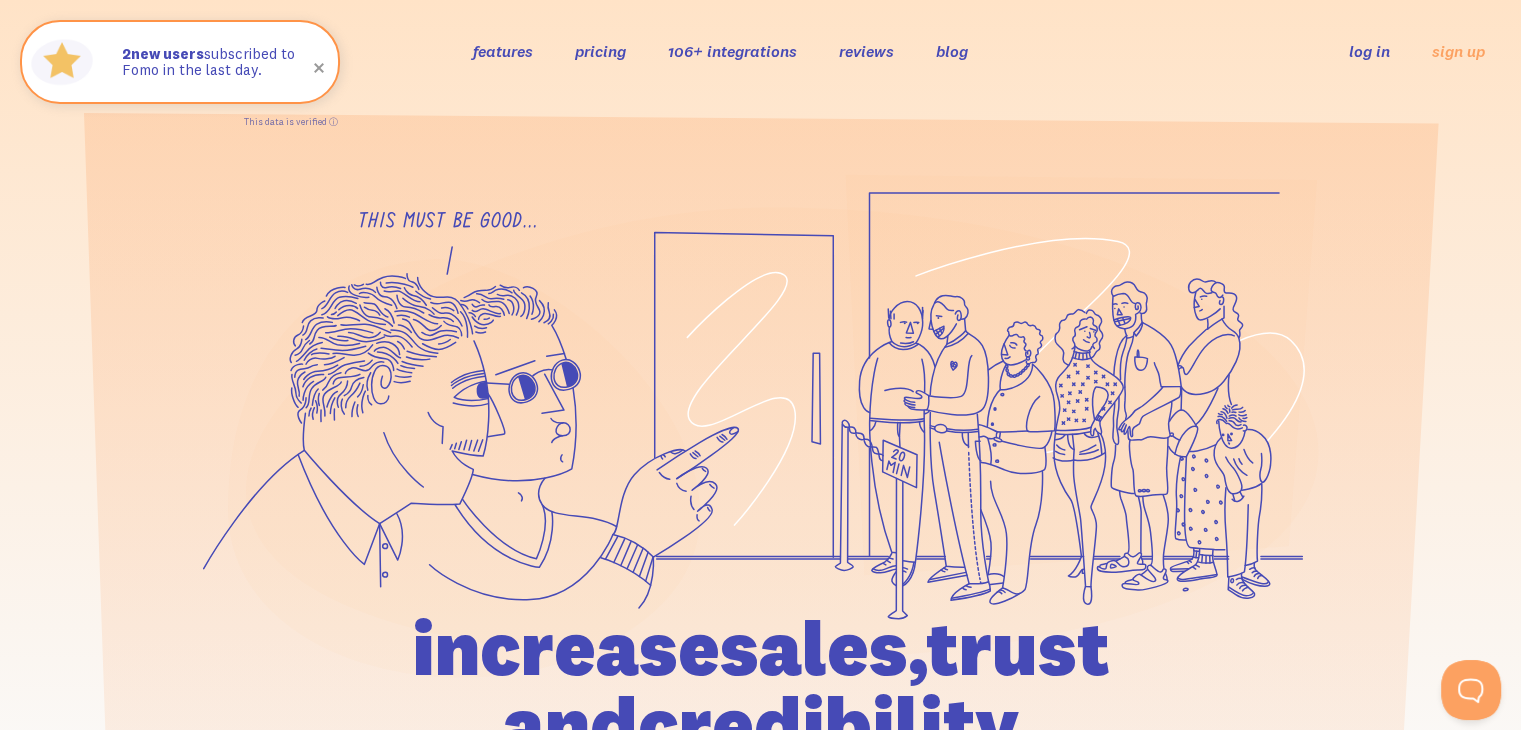 click on "features" at bounding box center (503, 50) 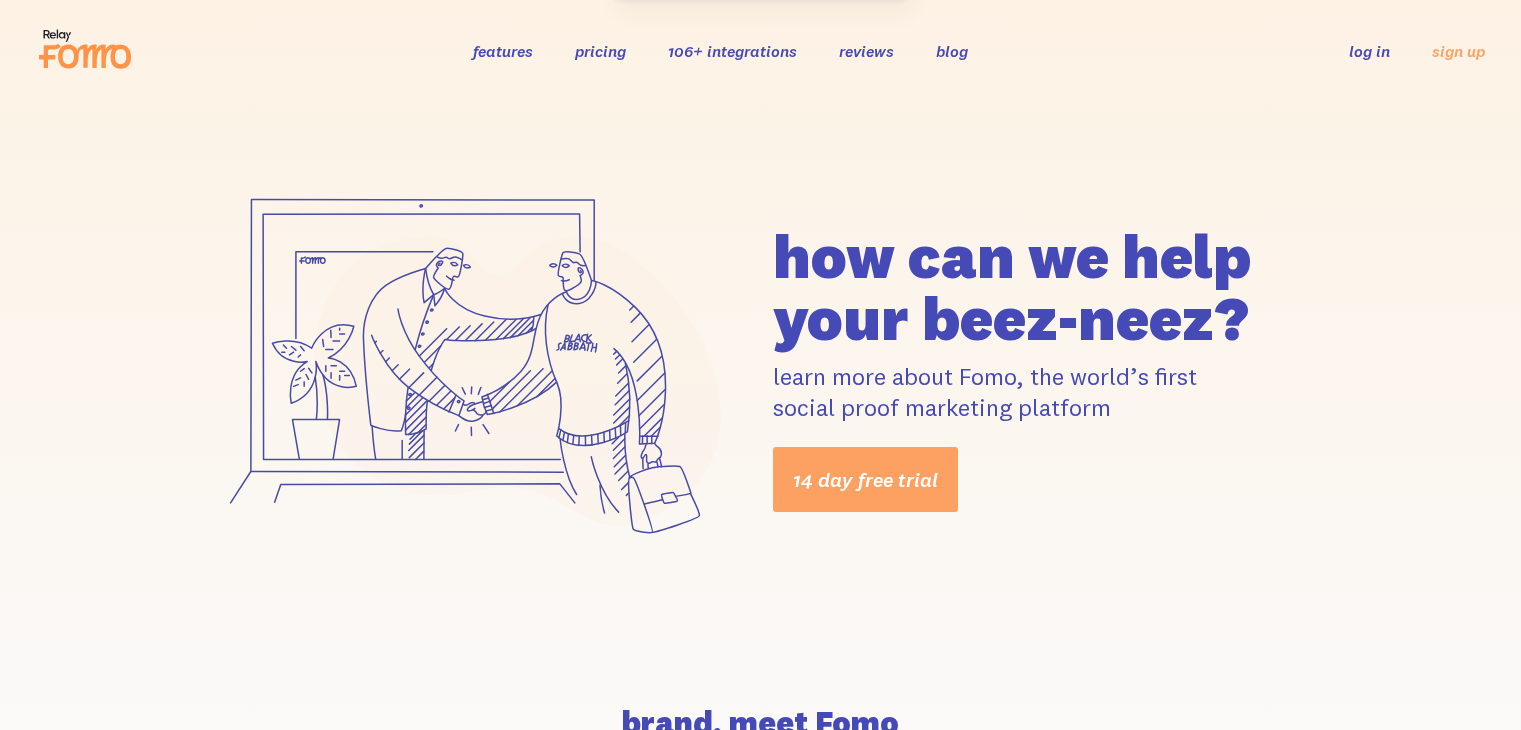 scroll, scrollTop: 1084, scrollLeft: 0, axis: vertical 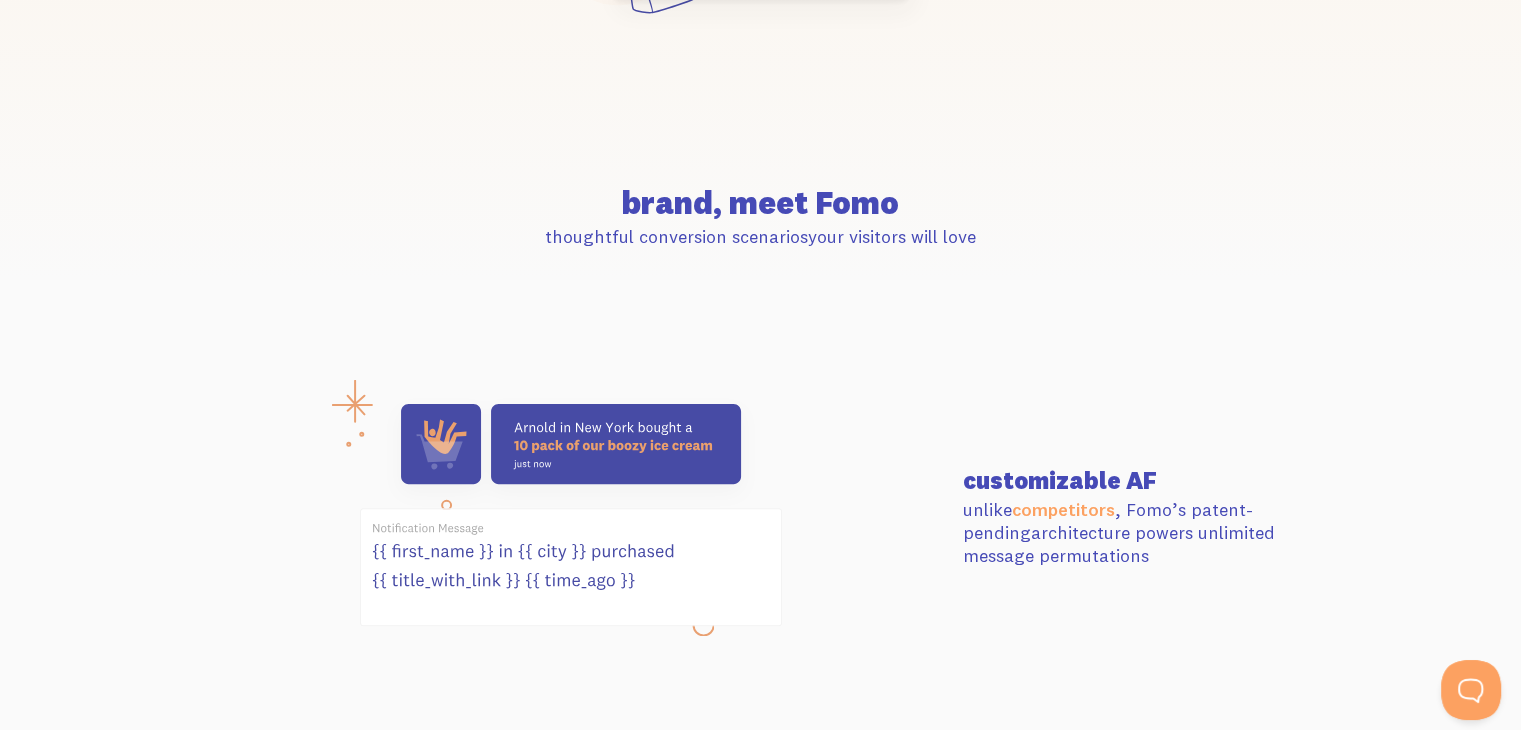 click on "competitors" at bounding box center (1063, 509) 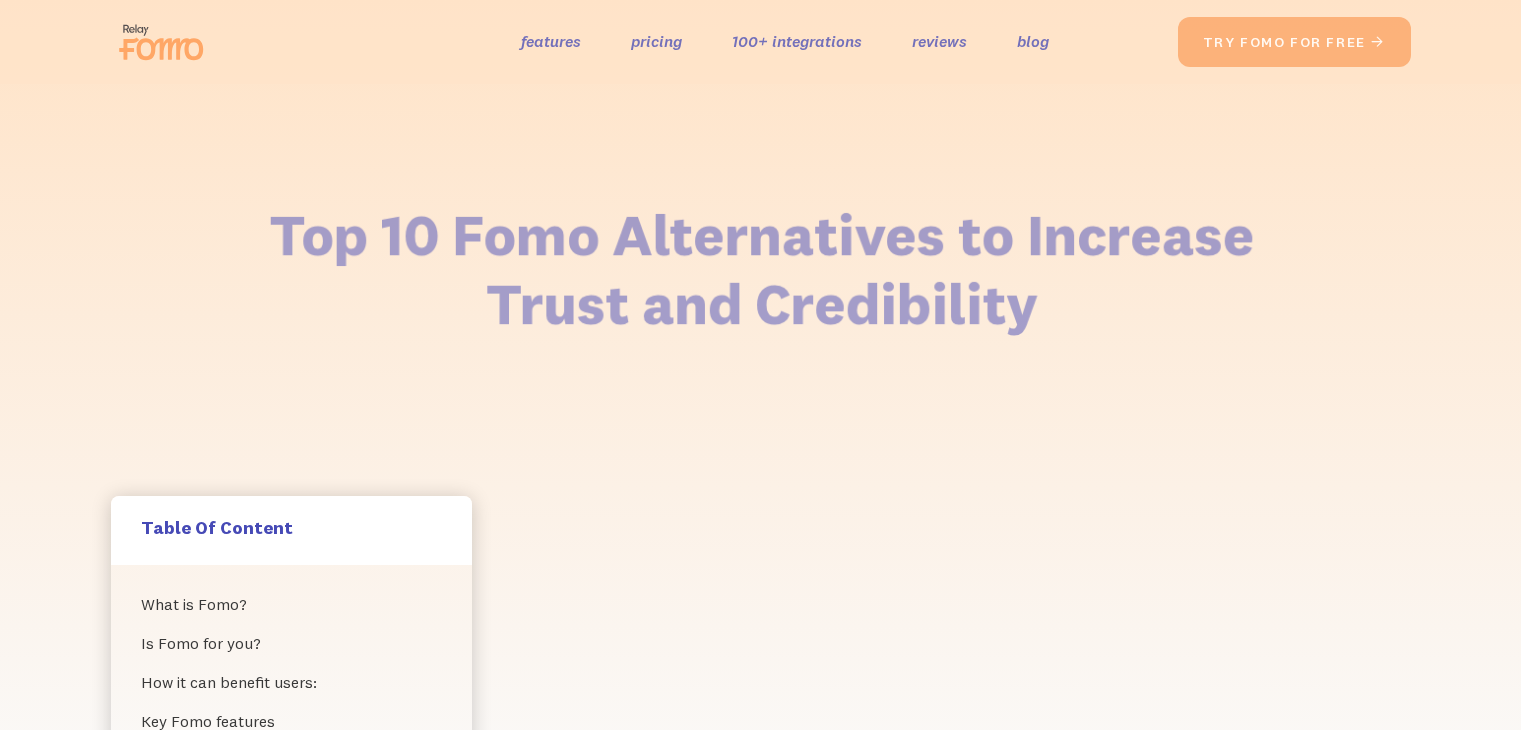 scroll, scrollTop: 0, scrollLeft: 0, axis: both 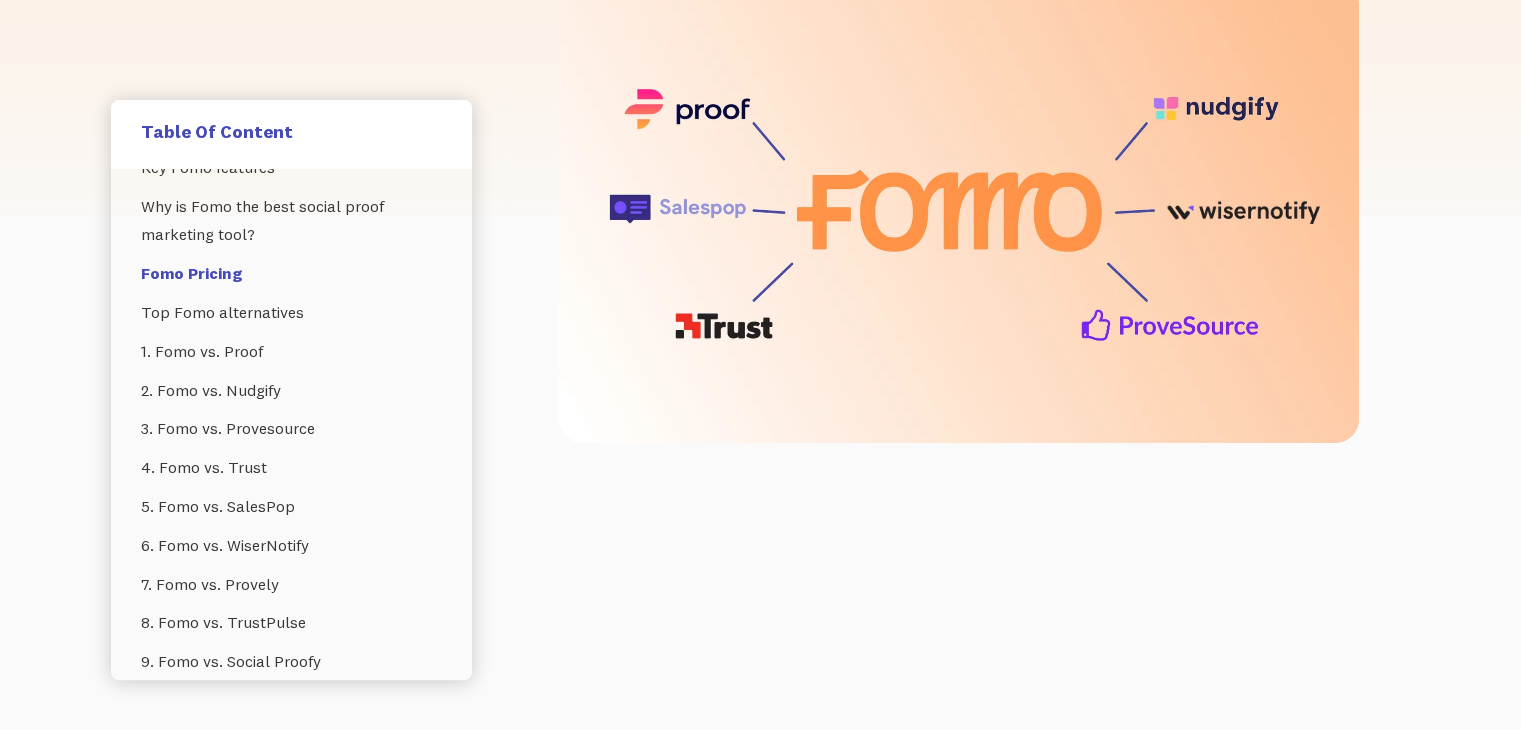 click on "1. Fomo vs. Proof" at bounding box center (291, 351) 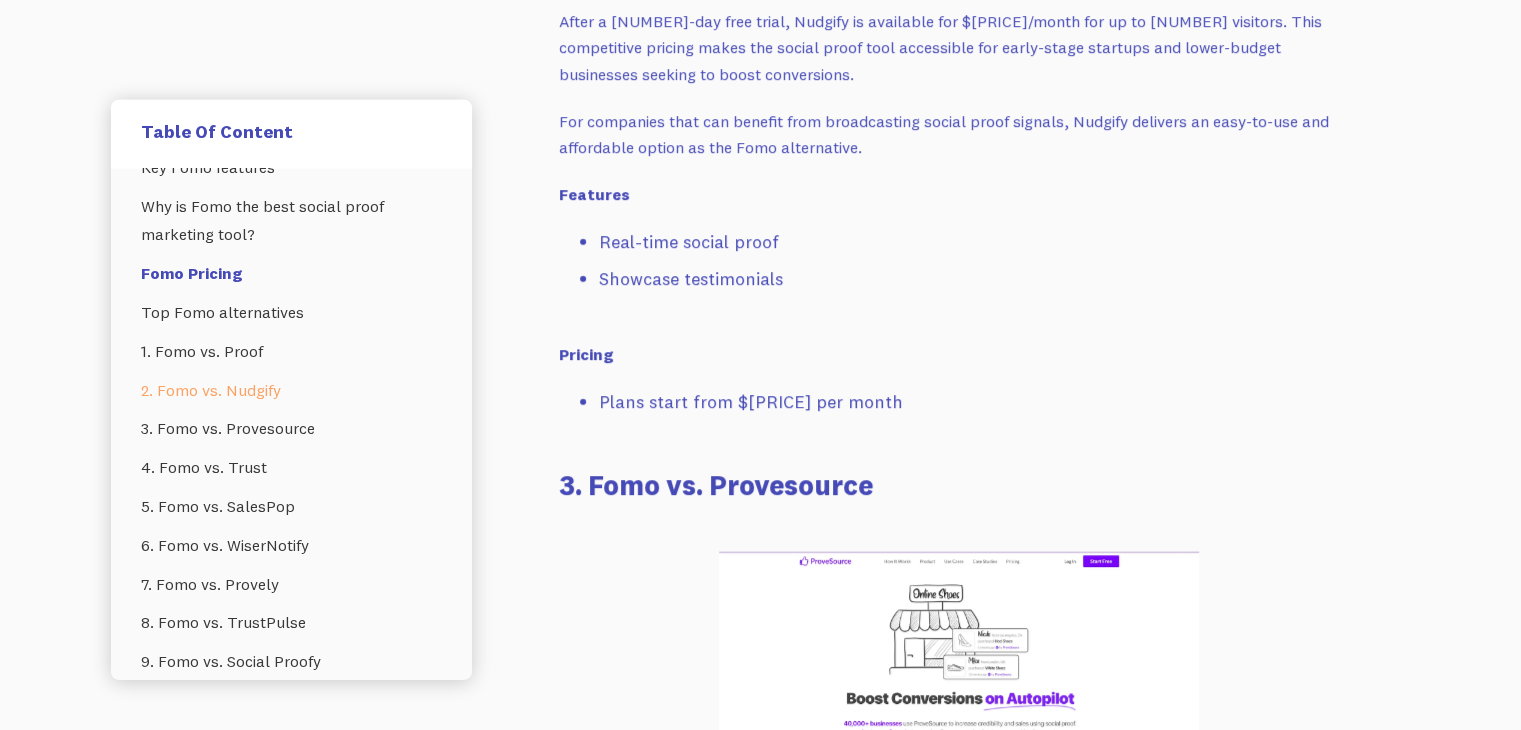 scroll, scrollTop: 6446, scrollLeft: 0, axis: vertical 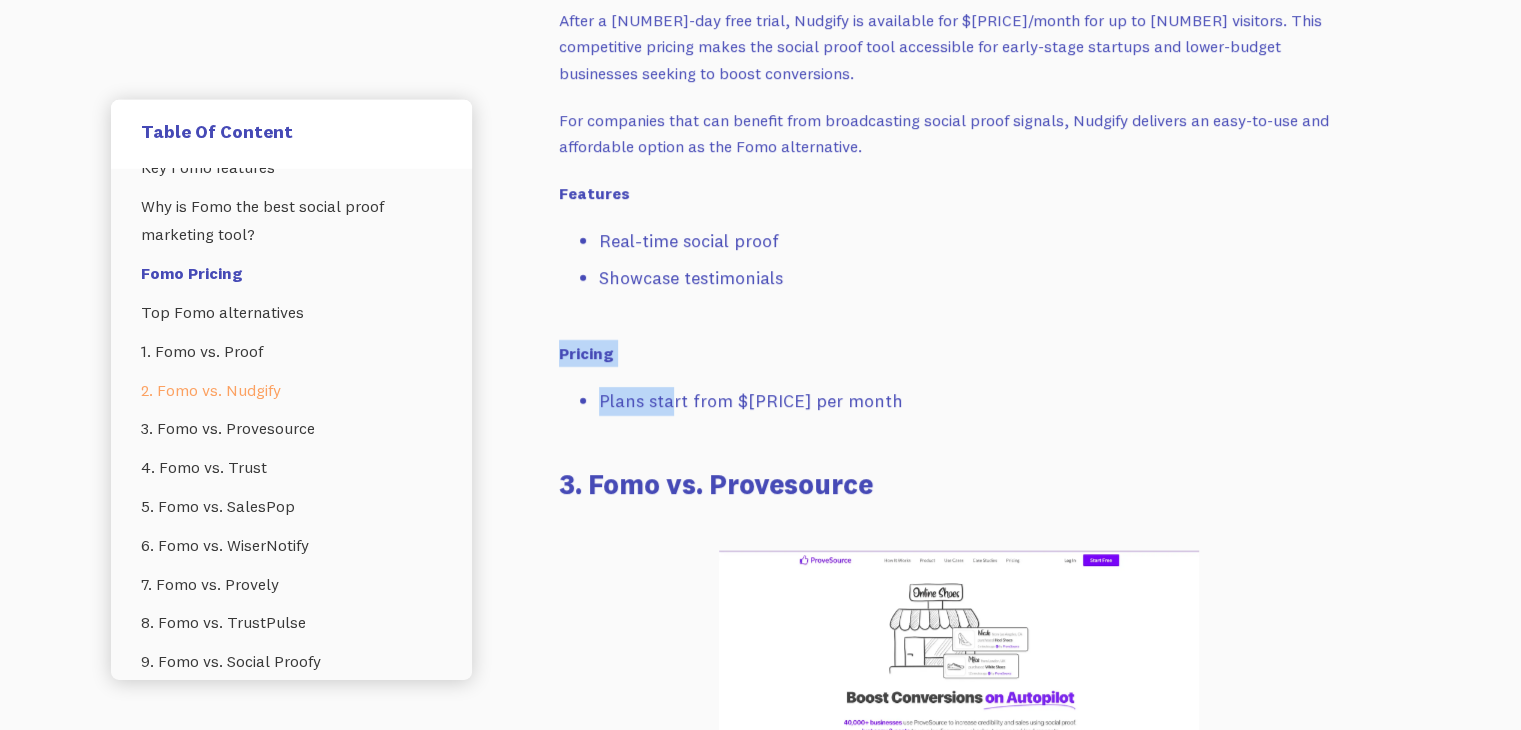 drag, startPoint x: 548, startPoint y: 356, endPoint x: 665, endPoint y: 376, distance: 118.69709 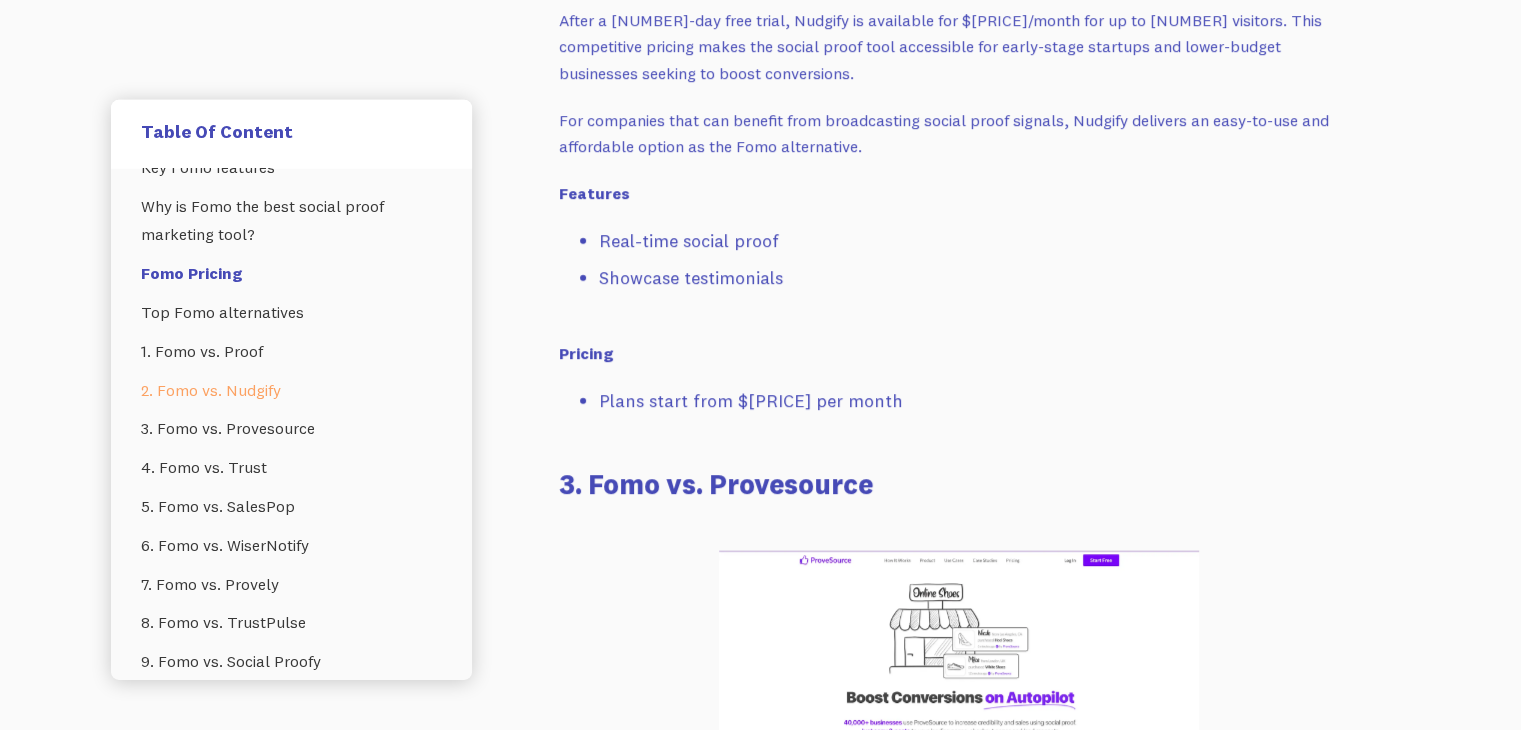 click on "We understand not every social proof marketing tool can be perfect for you. And this is why you're looking for alternatives to Fomo—you want more options. We get it, and there are a variety of social proof tools that claim to be the number one Fomo alternative. But if every tool is best, which one should you choose? We know the confusion, so we’re making this easier for you with this collection of top 10 Fomo alternatives.  What is Fomo? Fomo is the original automated social proof marketing app that has evolved into a Just-In-Time notifications tool to help you increase sales, trust and credibility for businesses. With Fomo, showcase live  social proof , send  push notifications  and create a well-thought-out sales flow to increase your sales.  Fomo is built on the concept of "social proof," where it influences your audience while showcasing other activities—ultimately encouraging them to act.  Is Fomo for you? How it can benefit users: Increased Conversions- Building Trust- Enhanced Engagement-  ‍" at bounding box center [959, 1330] 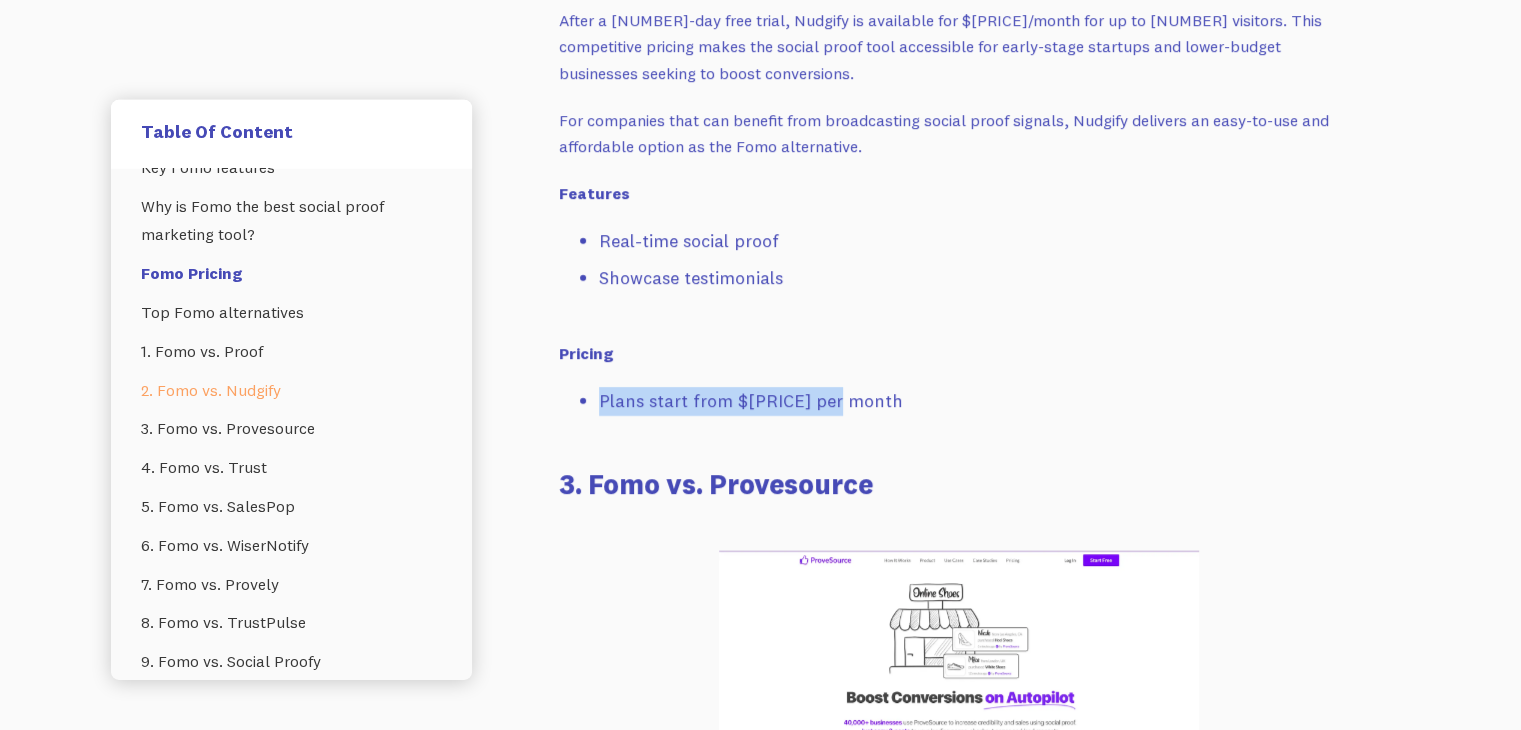 drag, startPoint x: 595, startPoint y: 405, endPoint x: 856, endPoint y: 408, distance: 261.01724 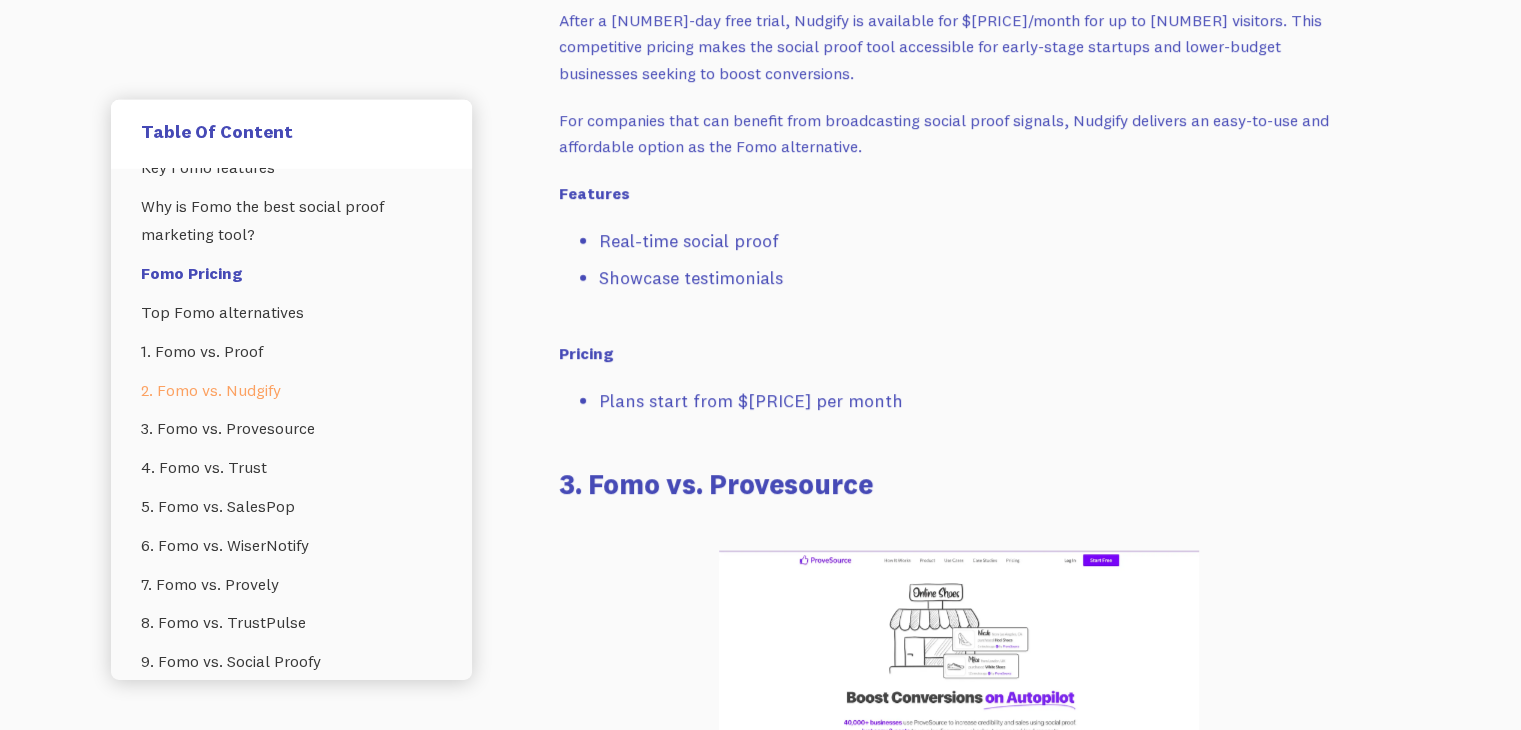 click on "We understand not every social proof marketing tool can be perfect for you. And this is why you're looking for alternatives to Fomo—you want more options. We get it, and there are a variety of social proof tools that claim to be the number one Fomo alternative. But if every tool is best, which one should you choose? We know the confusion, so we’re making this easier for you with this collection of top 10 Fomo alternatives.  What is Fomo? Fomo is the original automated social proof marketing app that has evolved into a Just-In-Time notifications tool to help you increase sales, trust and credibility for businesses. With Fomo, showcase live  social proof , send  push notifications  and create a well-thought-out sales flow to increase your sales.  Fomo is built on the concept of "social proof," where it influences your audience while showcasing other activities—ultimately encouraging them to act.  Is Fomo for you? How it can benefit users: Increased Conversions- Building Trust- Enhanced Engagement-  ‍" at bounding box center [959, 1330] 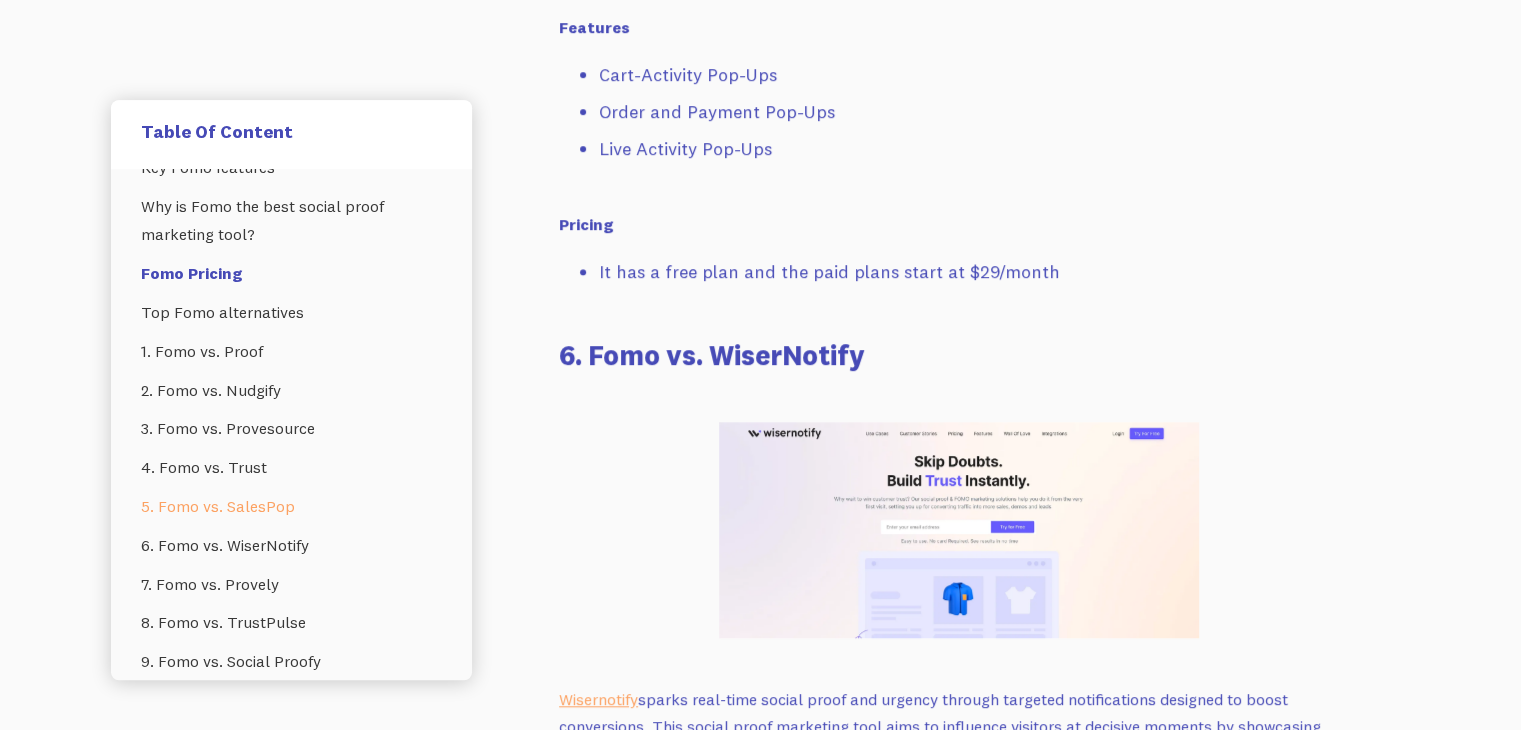 scroll, scrollTop: 9403, scrollLeft: 0, axis: vertical 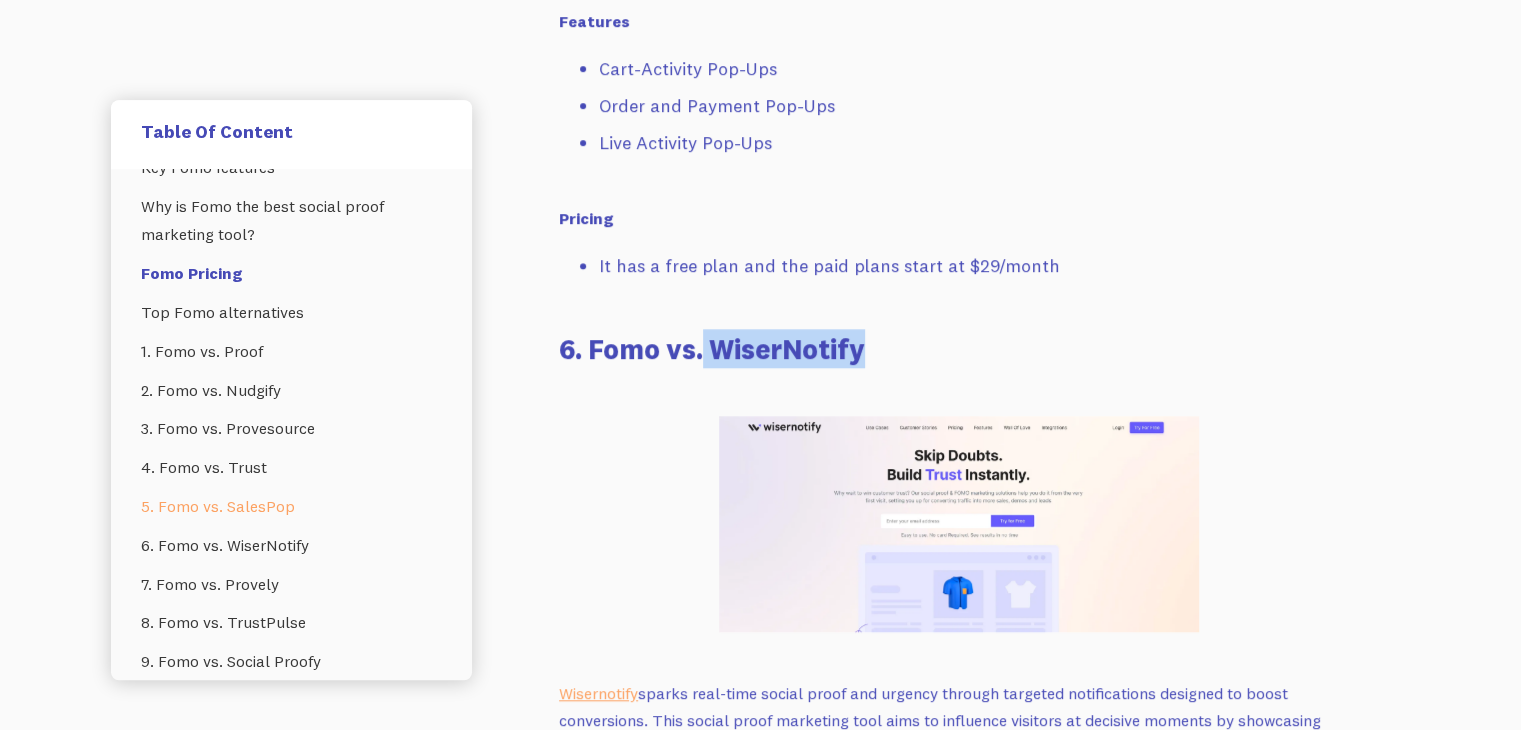 drag, startPoint x: 706, startPoint y: 350, endPoint x: 919, endPoint y: 353, distance: 213.02112 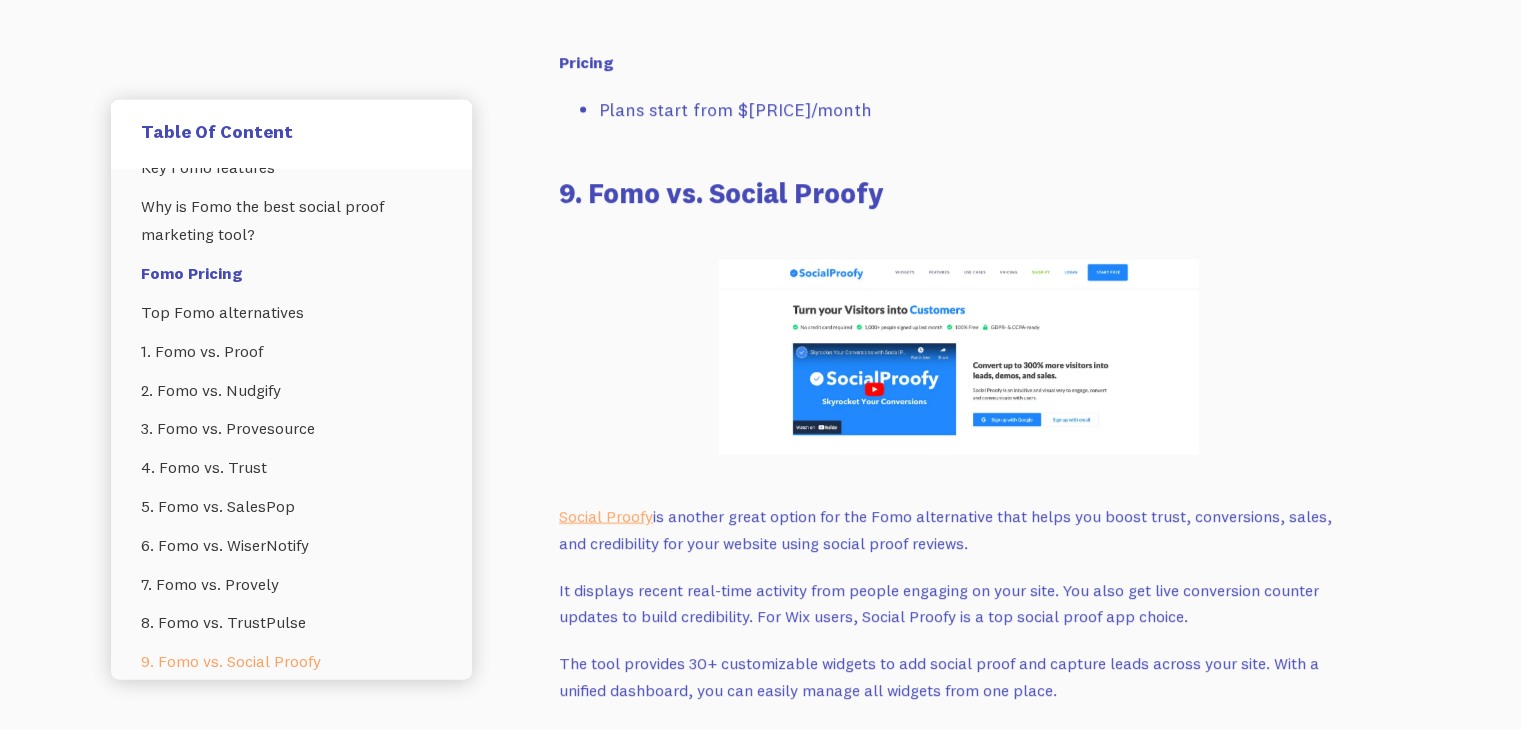 scroll, scrollTop: 12331, scrollLeft: 0, axis: vertical 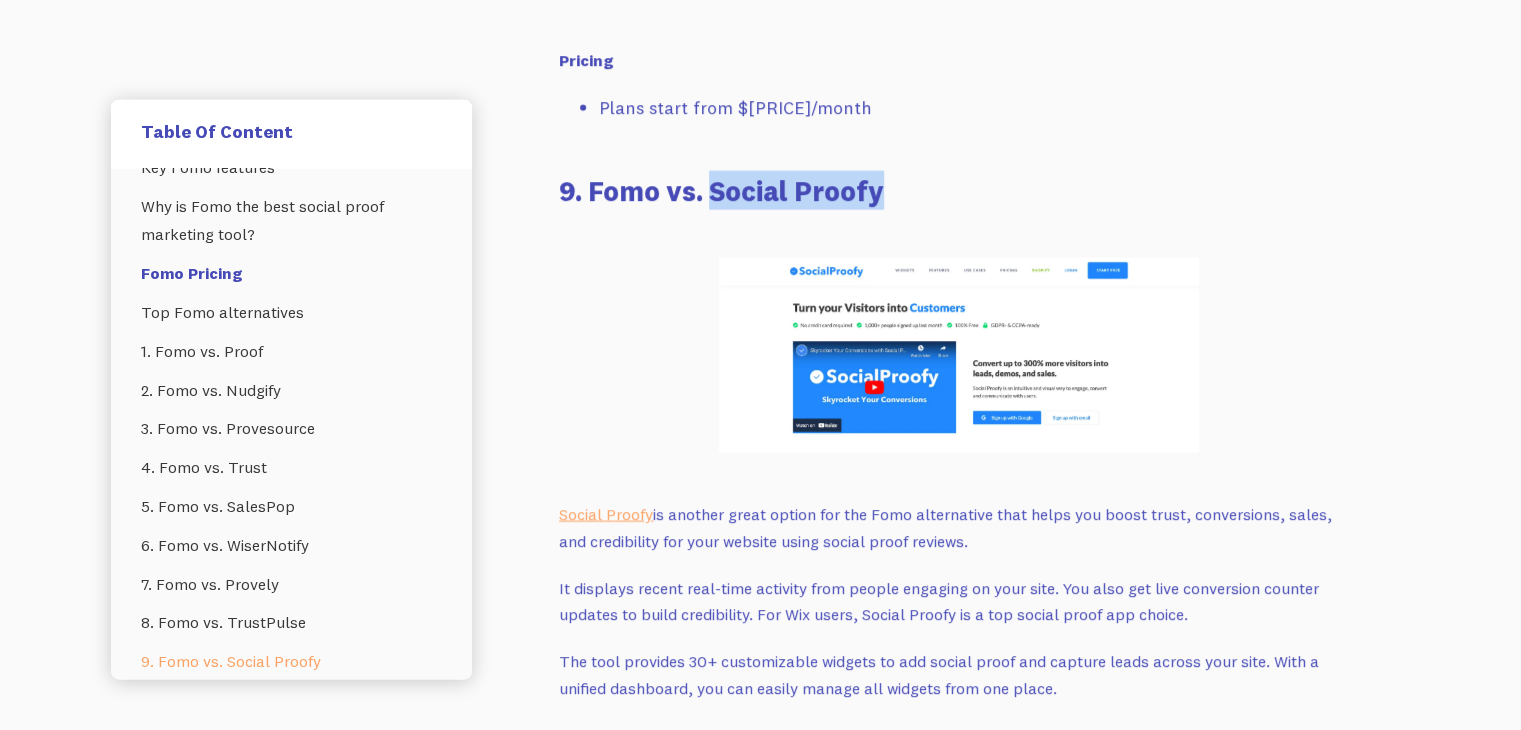 drag, startPoint x: 713, startPoint y: 187, endPoint x: 912, endPoint y: 194, distance: 199.12308 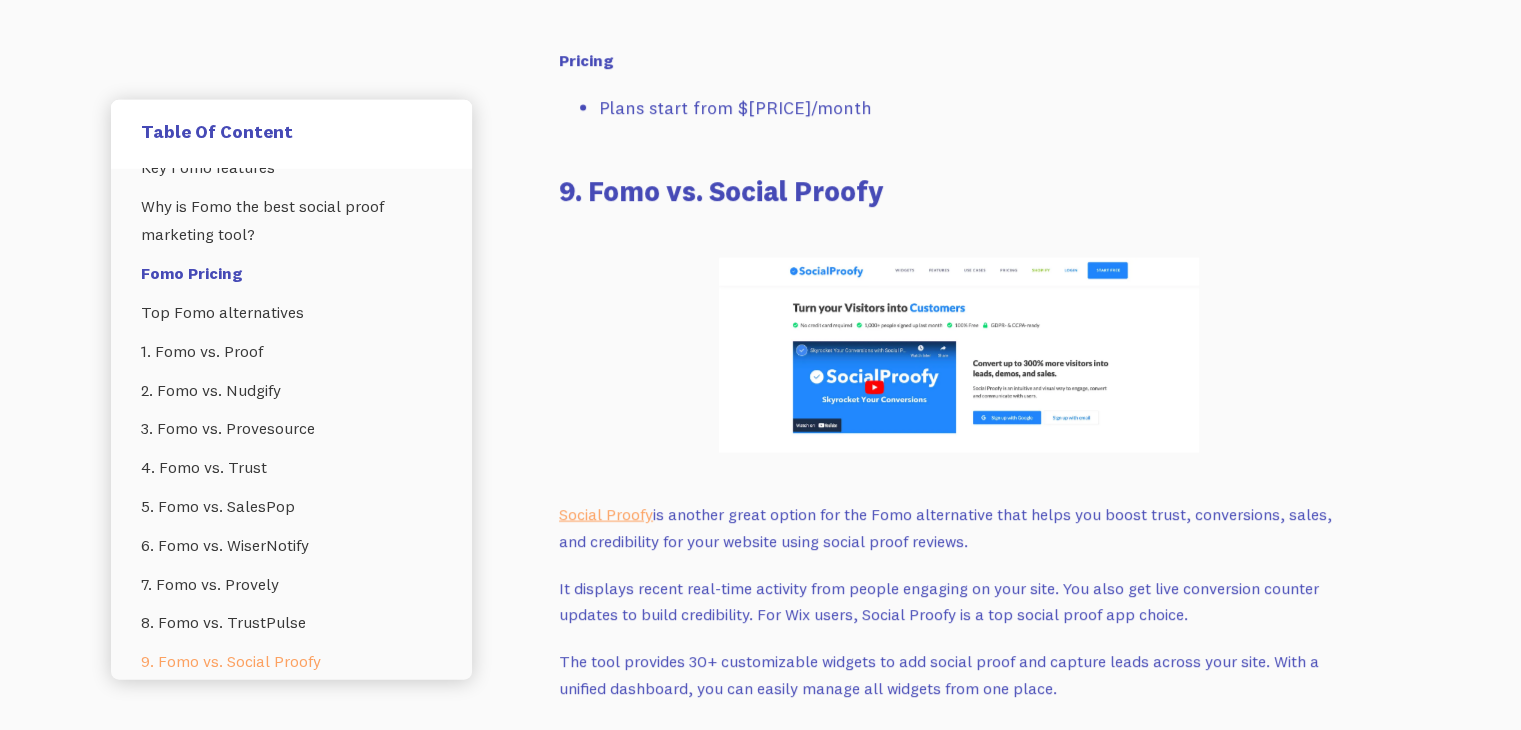 click on "We understand not every social proof marketing tool can be perfect for you. And this is why you're looking for alternatives to Fomo—you want more options. We get it, and there are a variety of social proof tools that claim to be the number one Fomo alternative. But if every tool is best, which one should you choose? We know the confusion, so we’re making this easier for you with this collection of top 10 Fomo alternatives.  What is Fomo? Fomo is the original automated social proof marketing app that has evolved into a Just-In-Time notifications tool to help you increase sales, trust and credibility for businesses. With Fomo, showcase live  social proof , send  push notifications  and create a well-thought-out sales flow to increase your sales.  Fomo is built on the concept of "social proof," where it influences your audience while showcasing other activities—ultimately encouraging them to act.  Is Fomo for you? How it can benefit users: Increased Conversions- Building Trust- Enhanced Engagement-  ‍" at bounding box center [959, -4555] 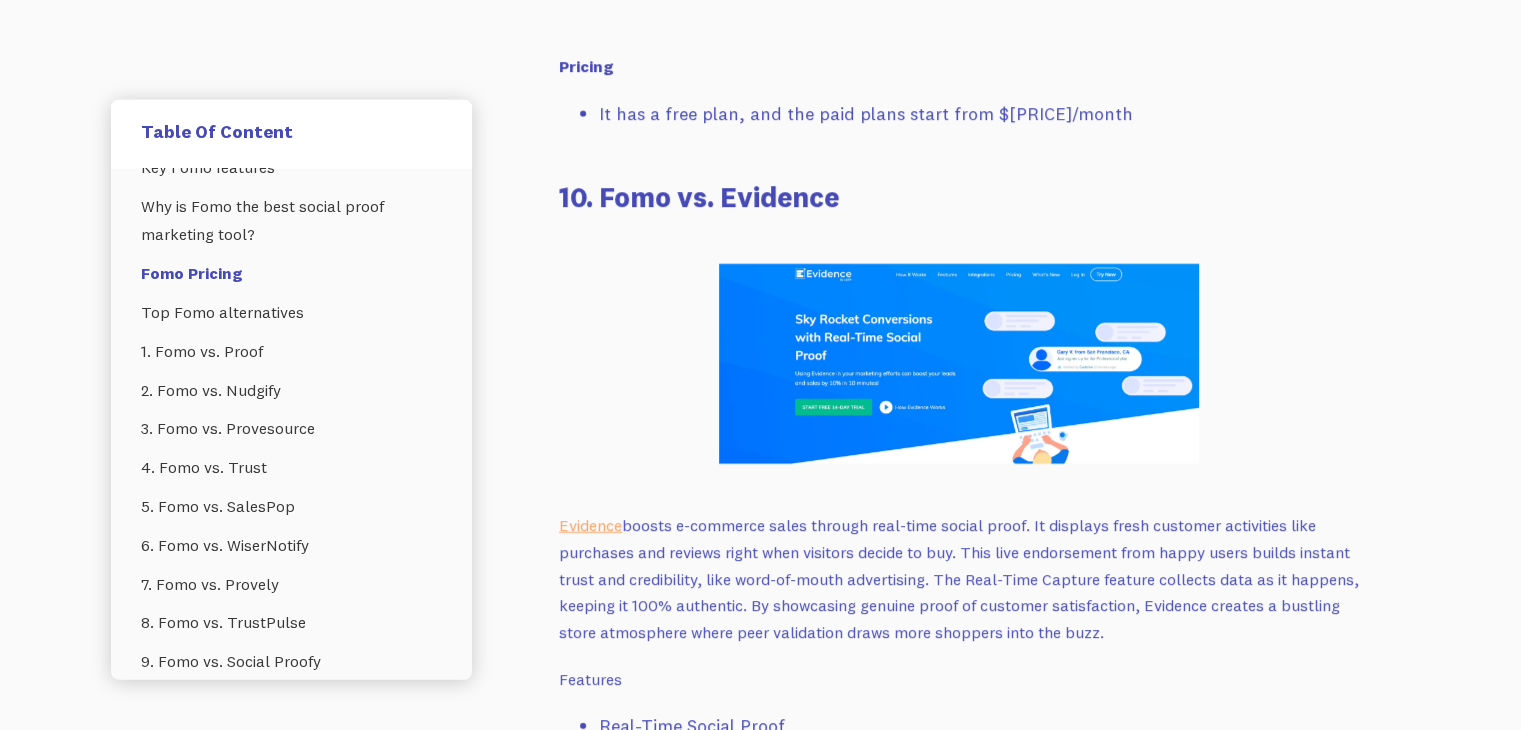 scroll, scrollTop: 13271, scrollLeft: 0, axis: vertical 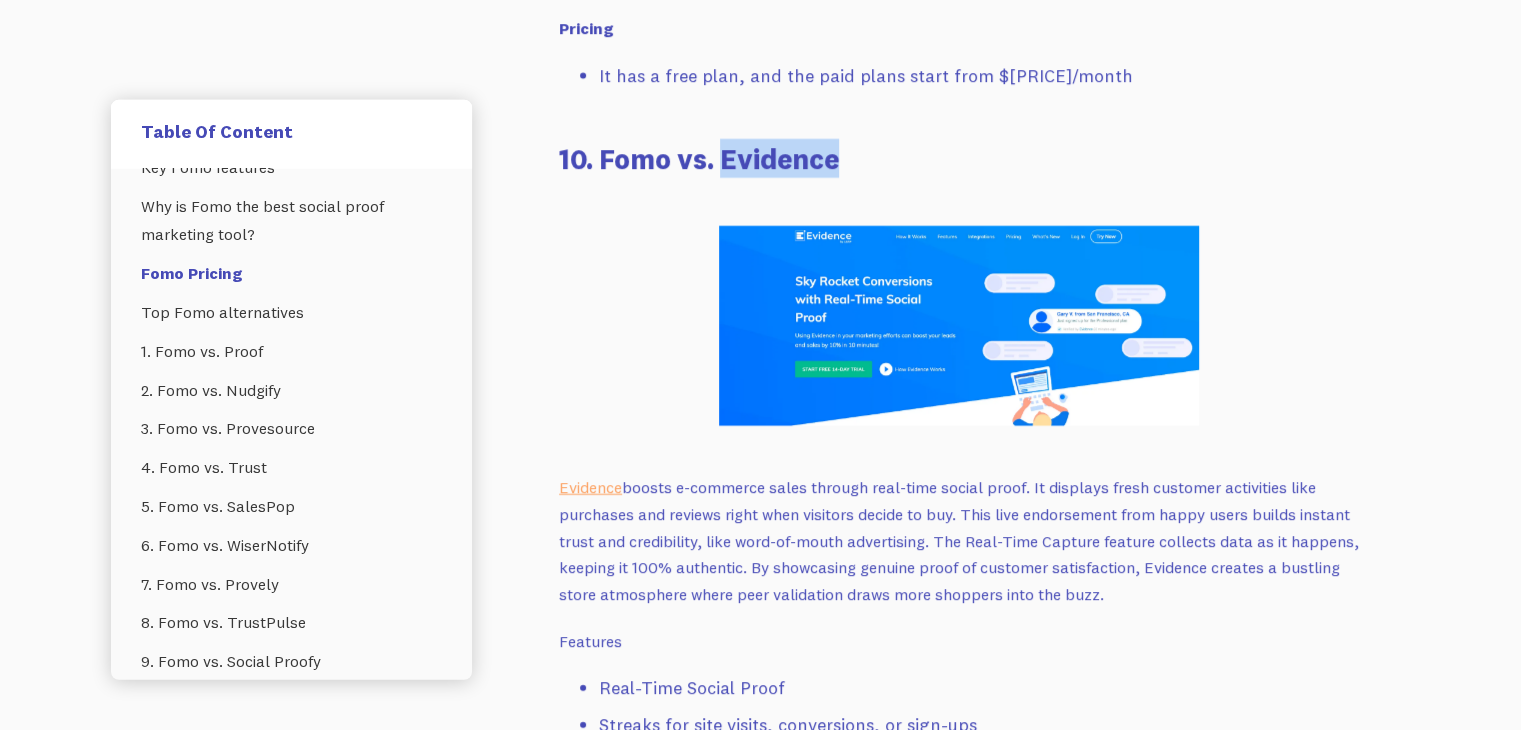 drag, startPoint x: 726, startPoint y: 158, endPoint x: 936, endPoint y: 171, distance: 210.402 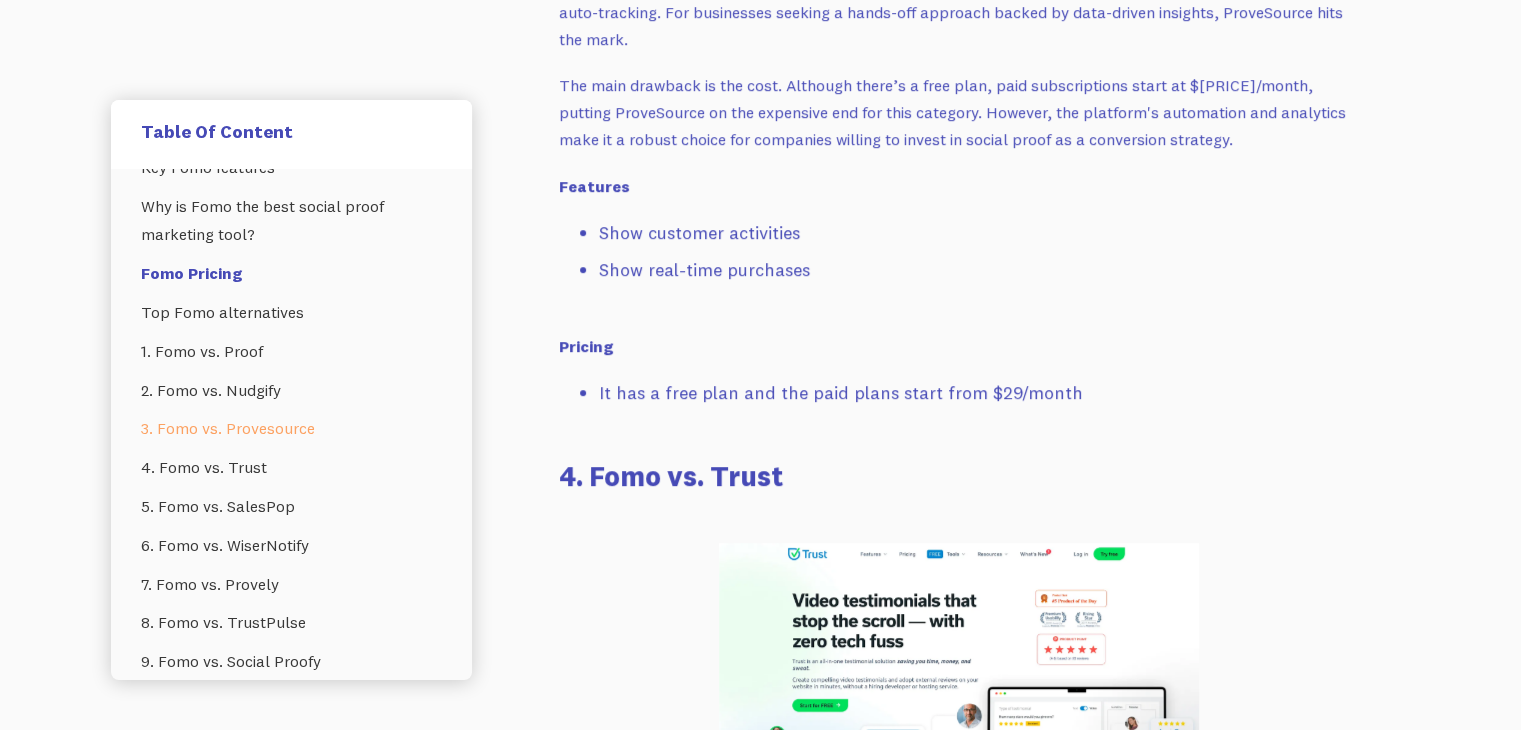scroll, scrollTop: 7620, scrollLeft: 0, axis: vertical 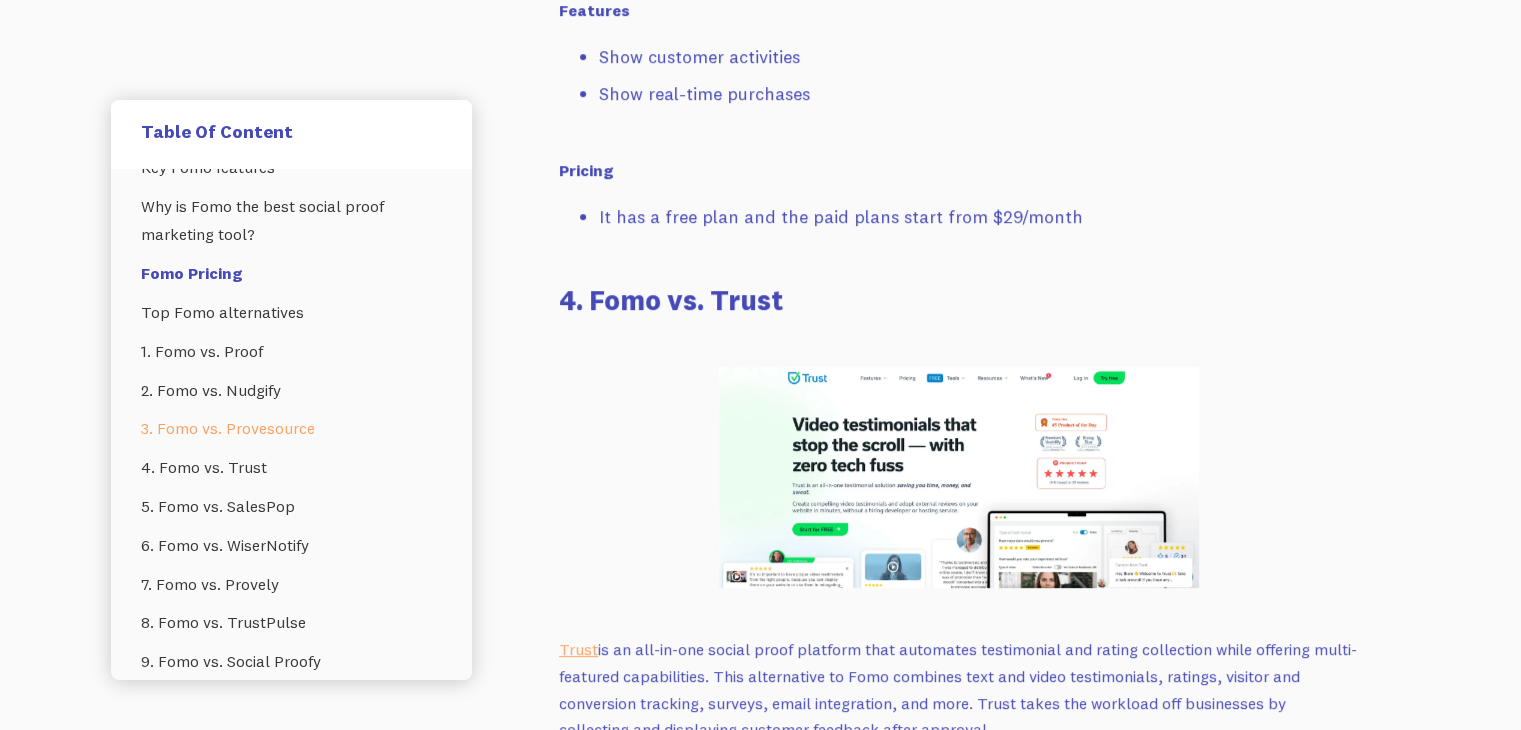 click on "4. Fomo vs. Trust" at bounding box center (959, 299) 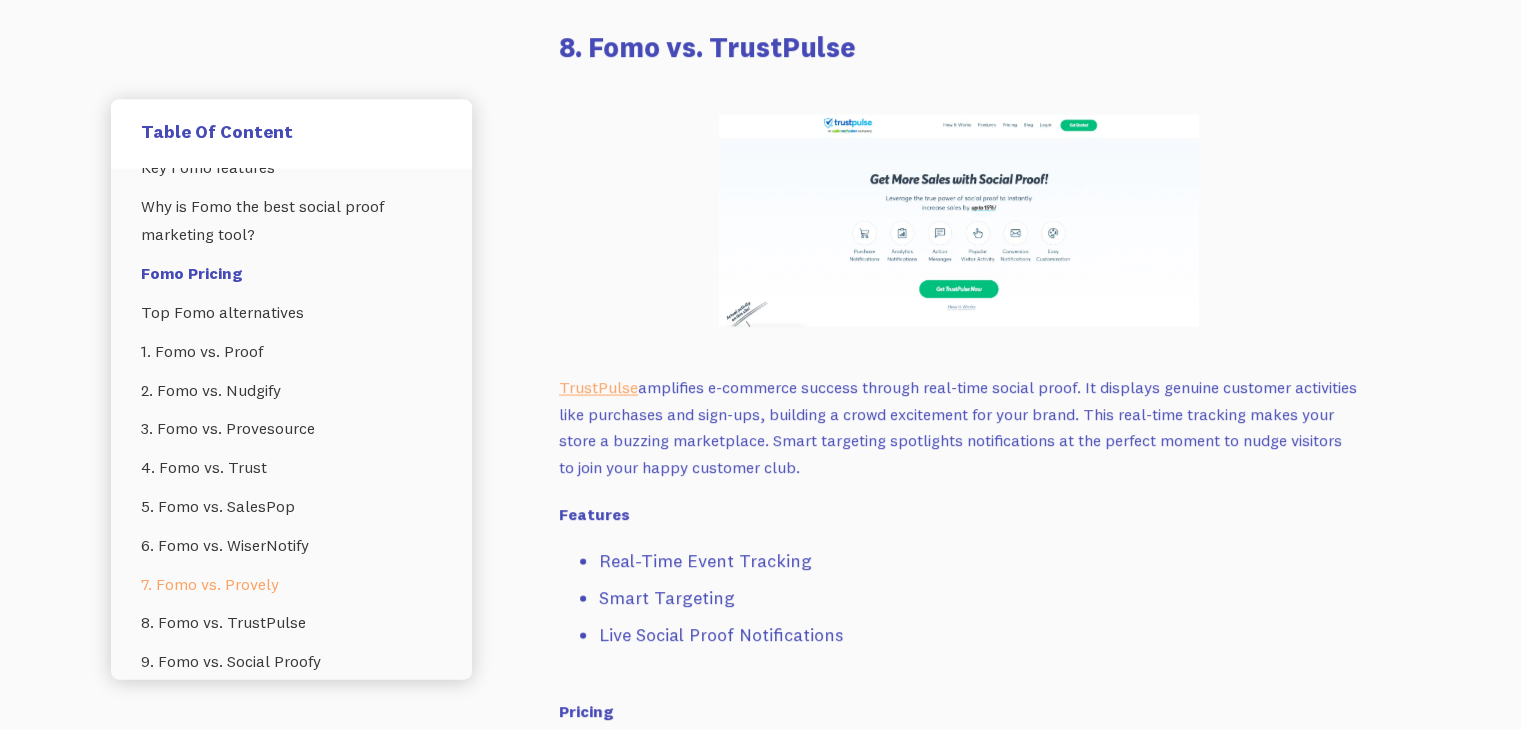 scroll, scrollTop: 11688, scrollLeft: 0, axis: vertical 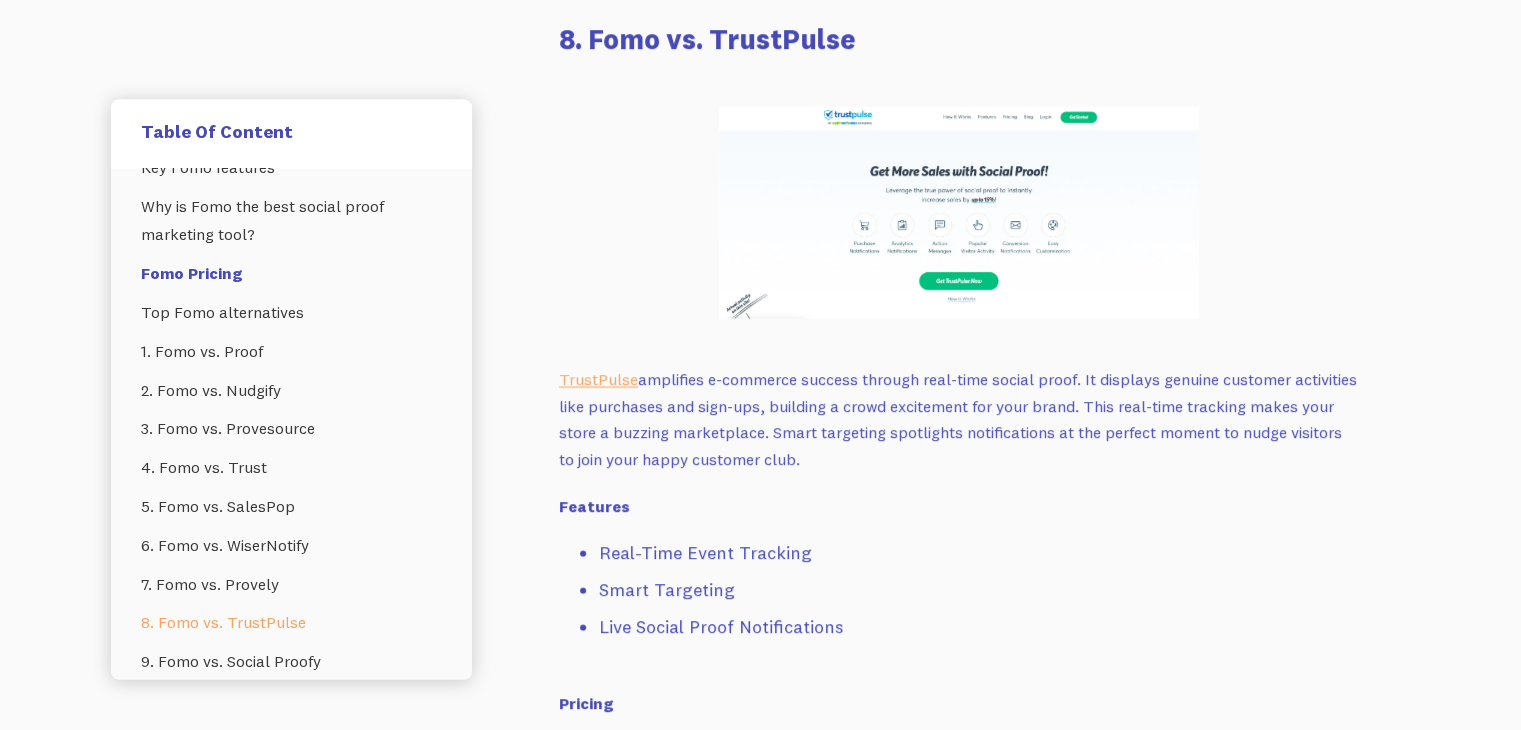 click on "TrustPulse" at bounding box center [598, 380] 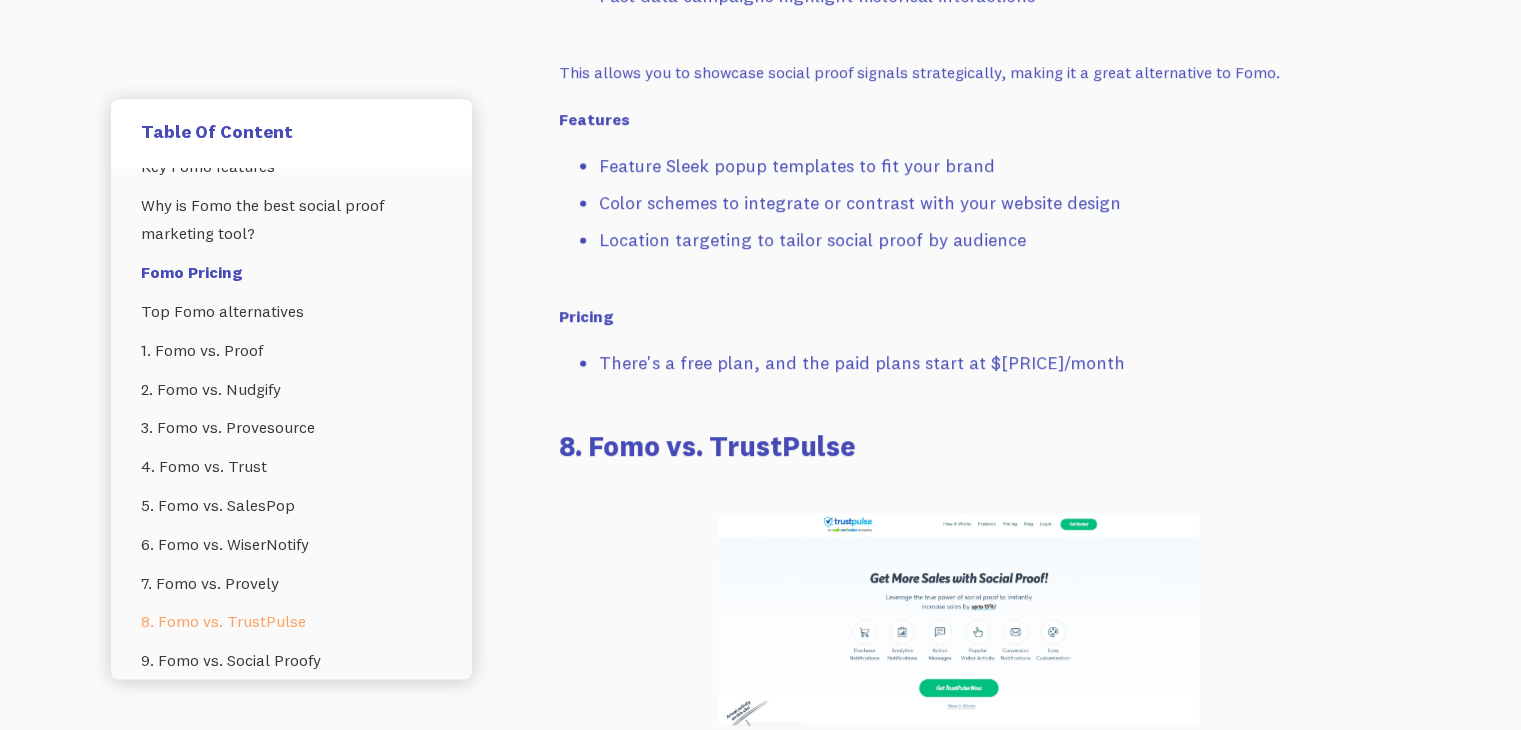 scroll, scrollTop: 11284, scrollLeft: 0, axis: vertical 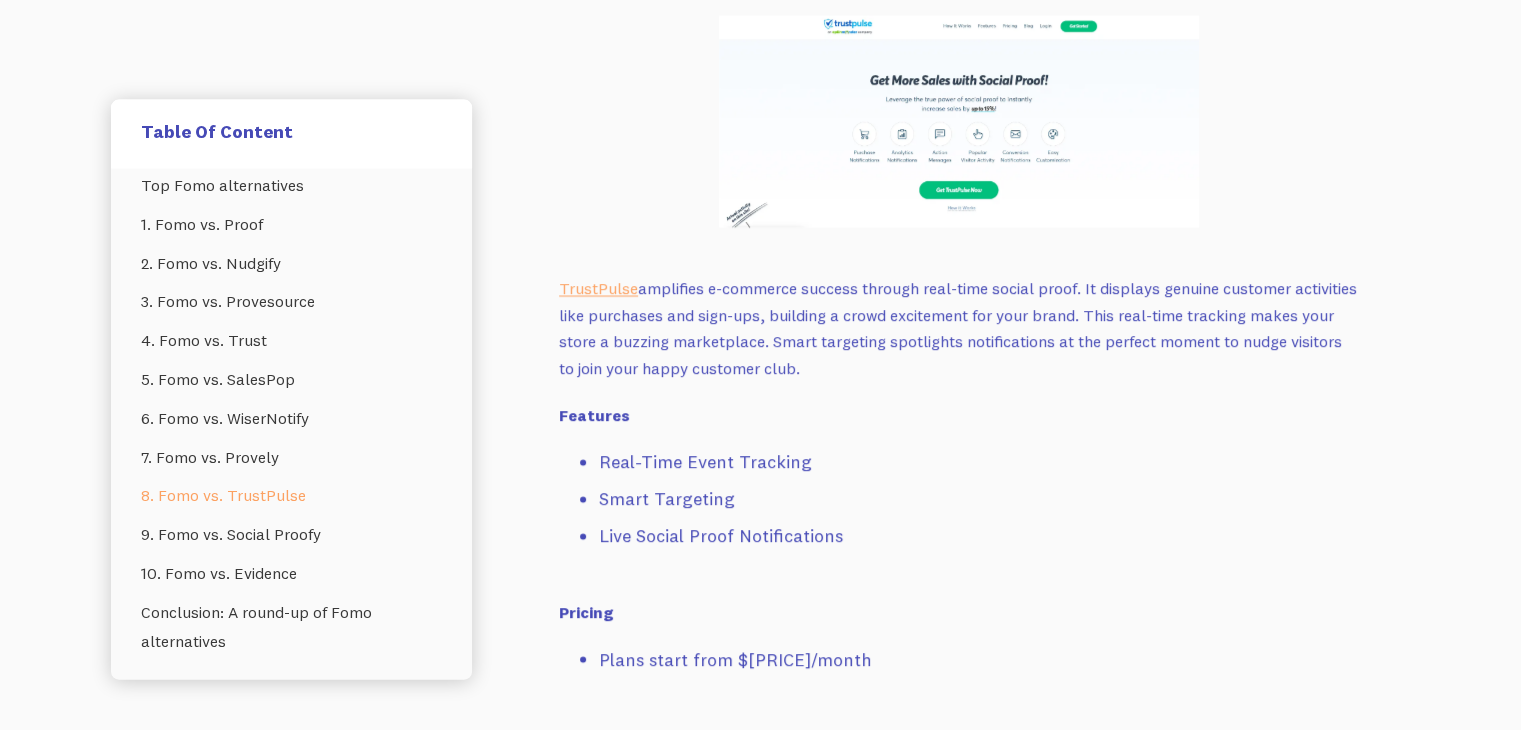 click on "Conclusion: A round-up of Fomo alternatives" at bounding box center [291, 627] 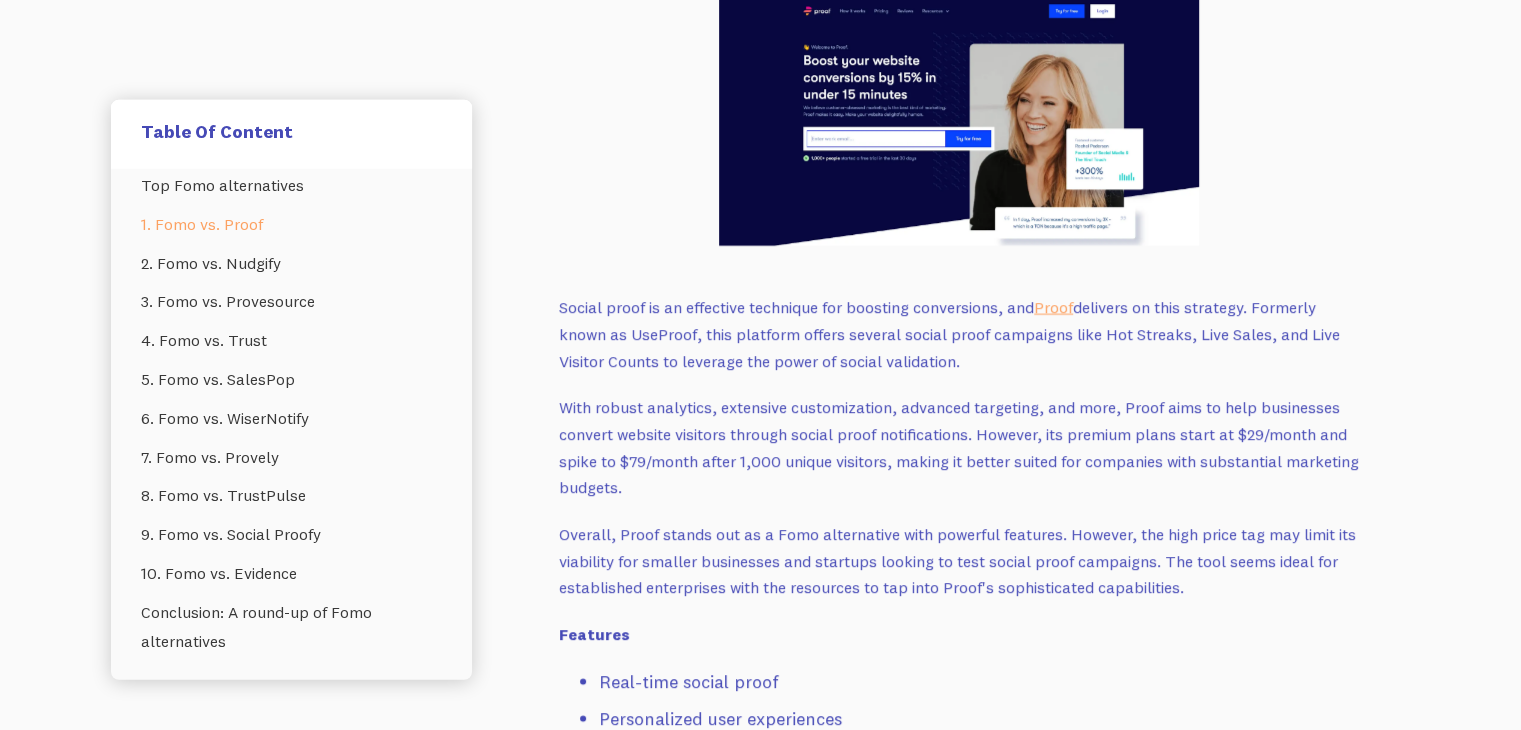 scroll, scrollTop: 4928, scrollLeft: 0, axis: vertical 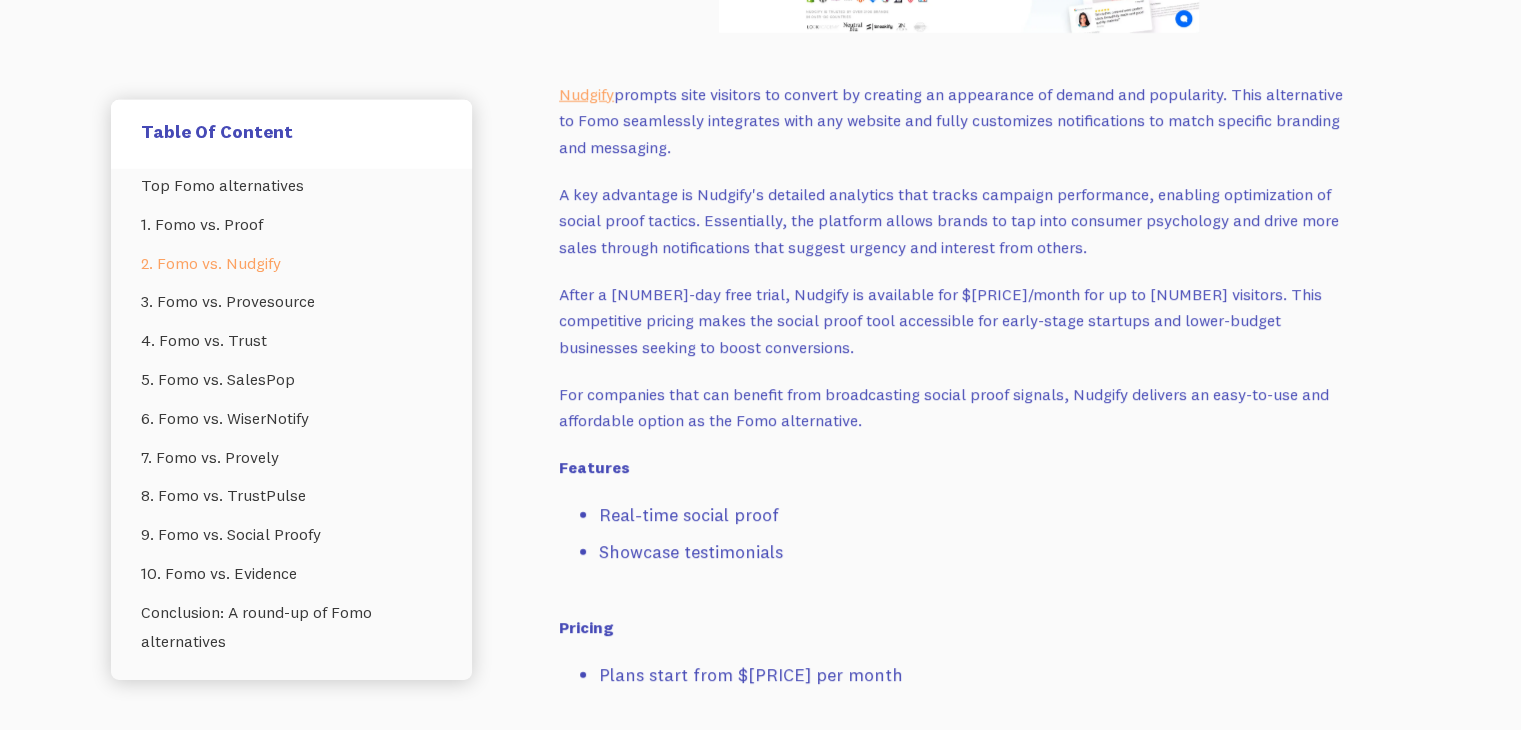 click on "Nudgify" at bounding box center (586, 94) 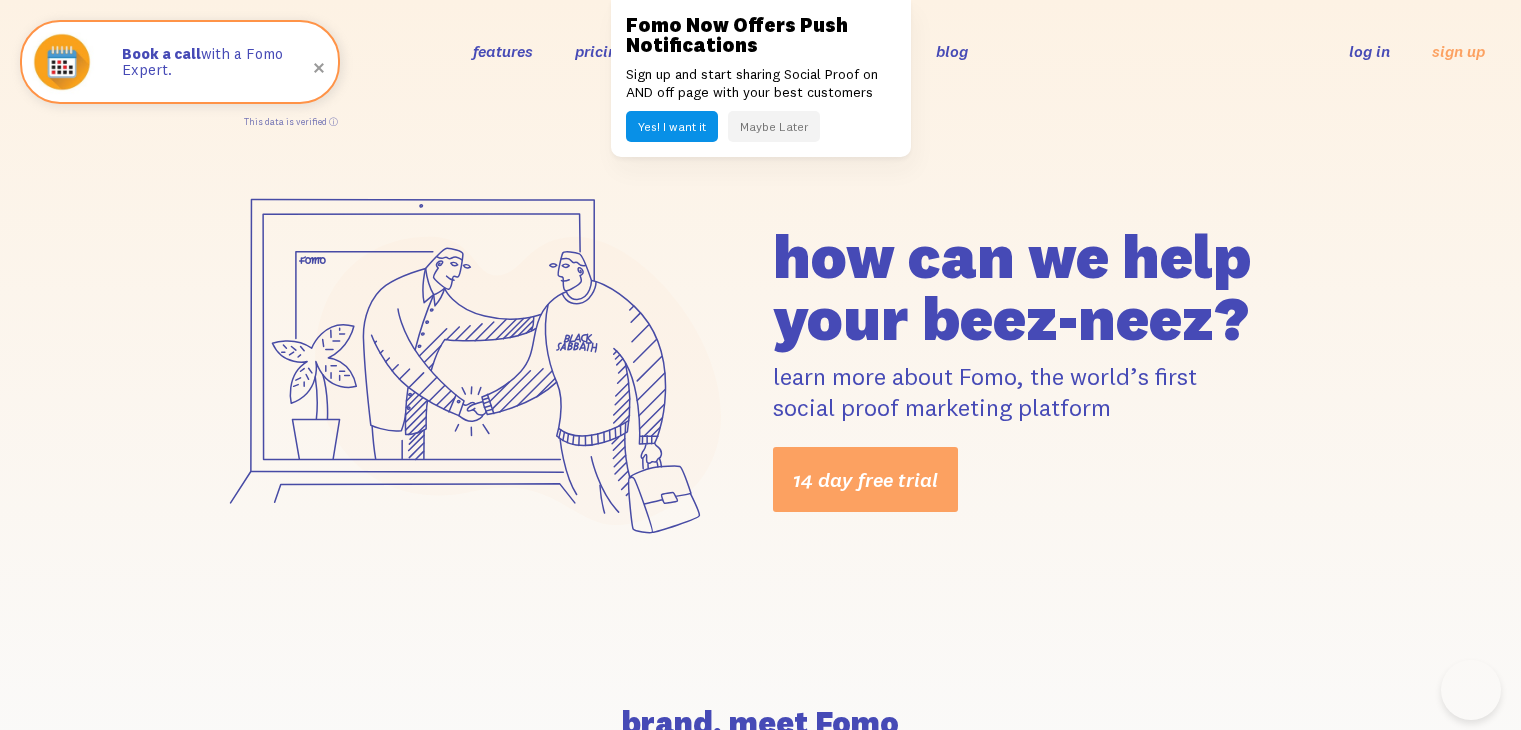 scroll, scrollTop: 0, scrollLeft: 0, axis: both 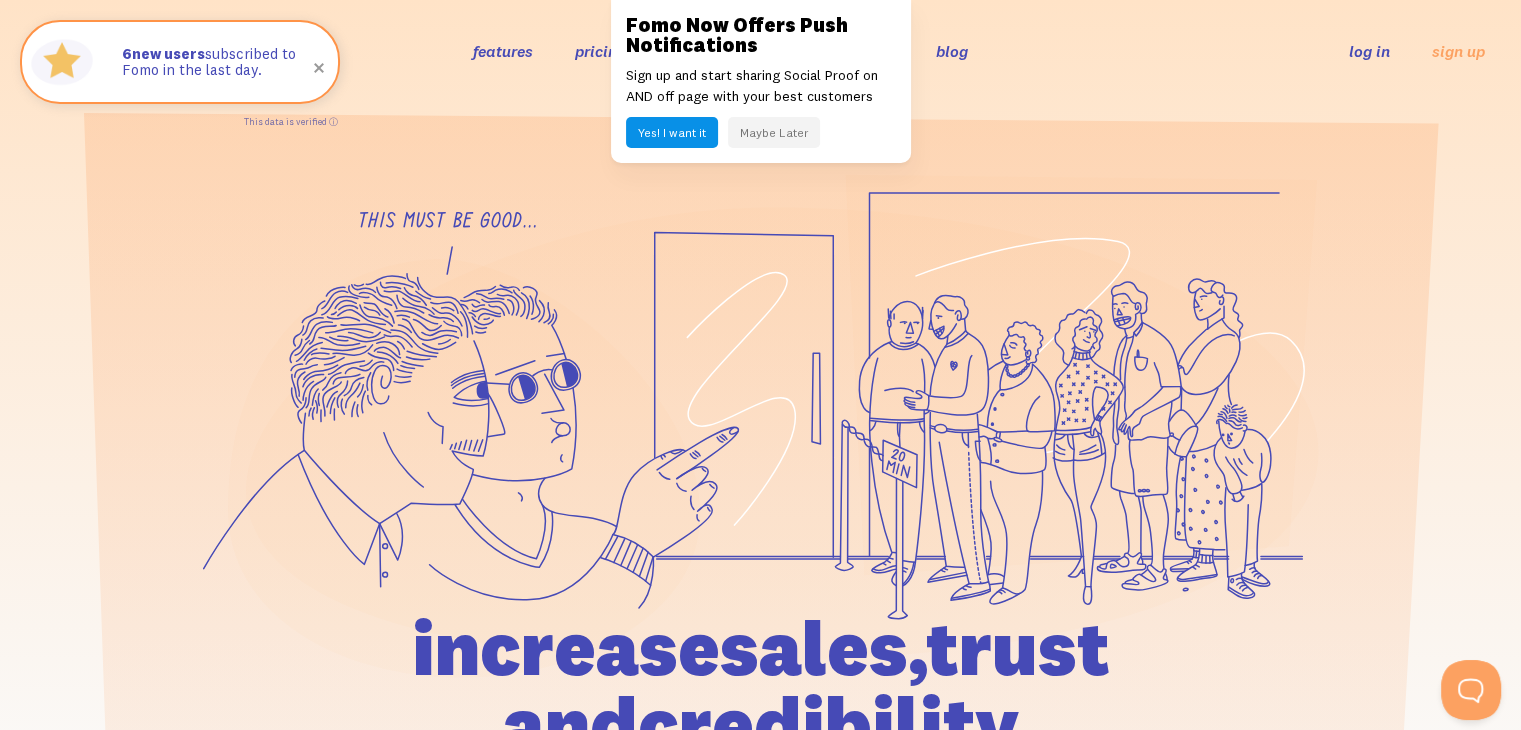 drag, startPoint x: 286, startPoint y: 13, endPoint x: 388, endPoint y: 365, distance: 366.48056 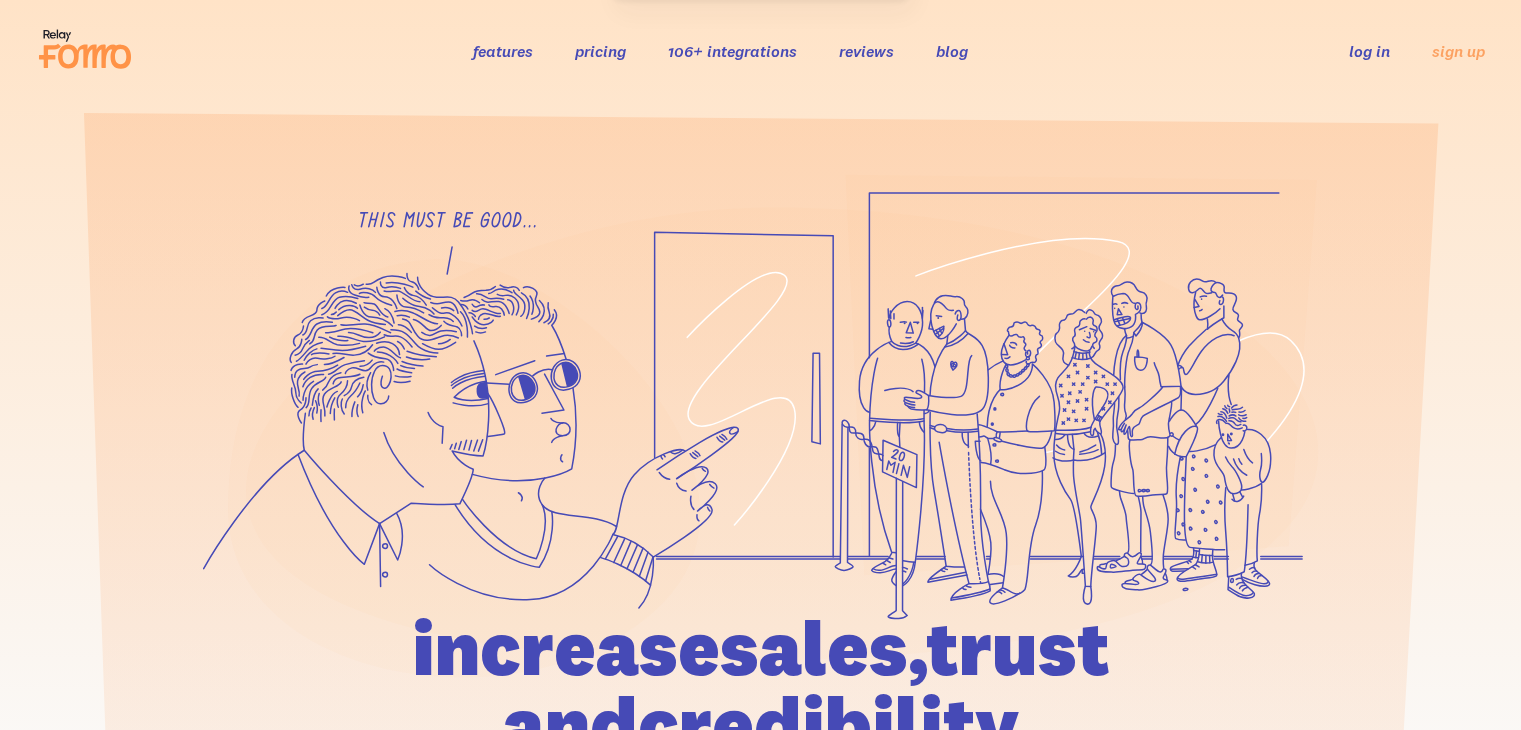 scroll, scrollTop: 0, scrollLeft: 0, axis: both 